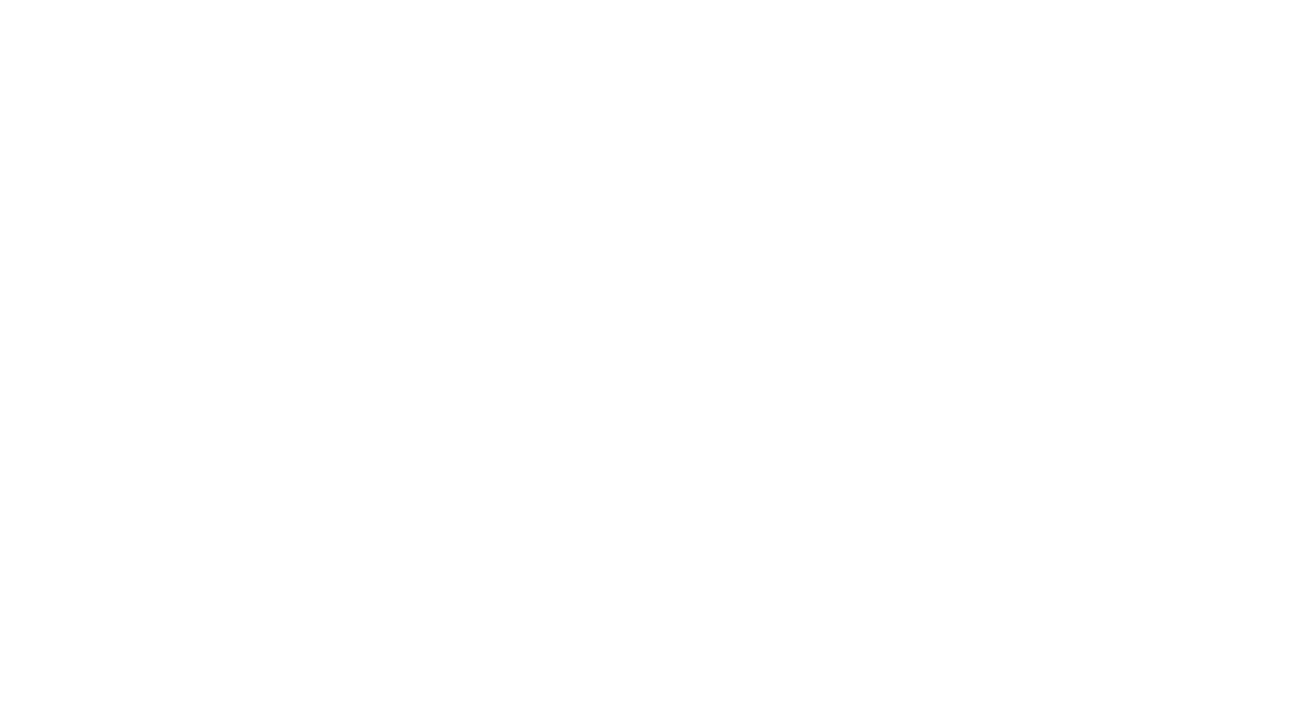 scroll, scrollTop: 0, scrollLeft: 0, axis: both 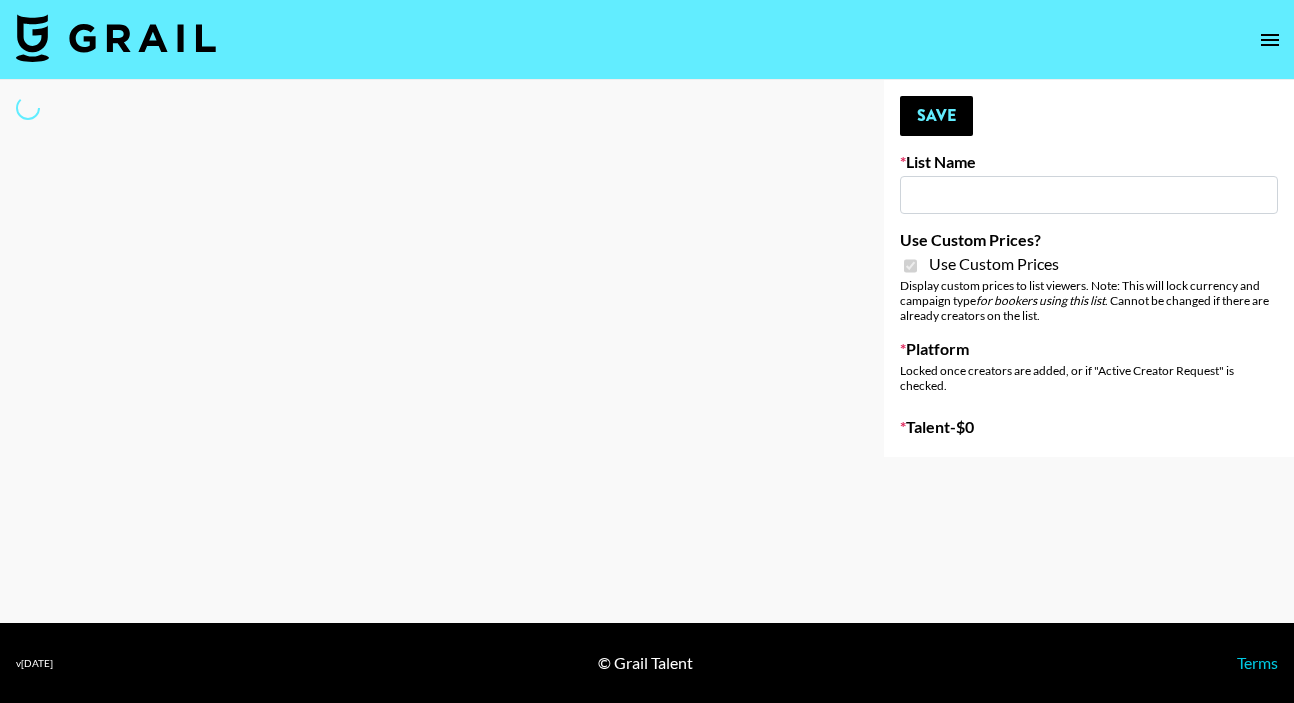 type on "Door Dash" 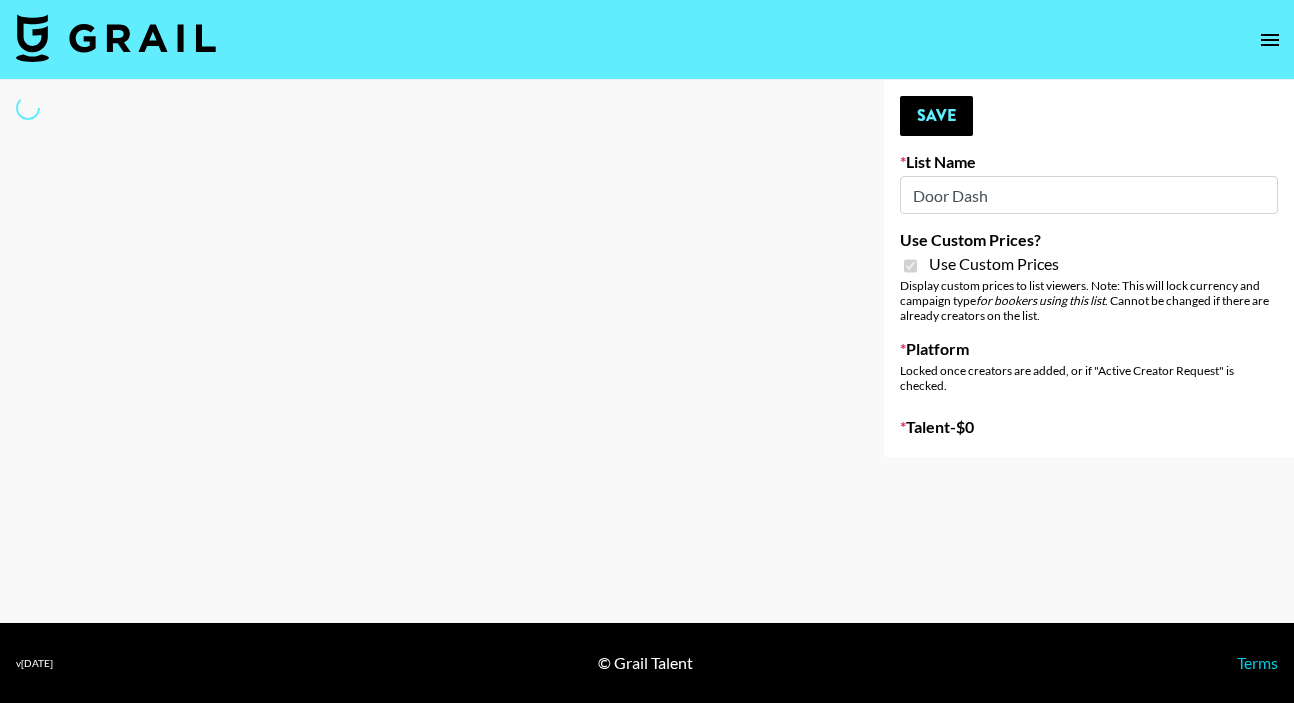 select on "Brand" 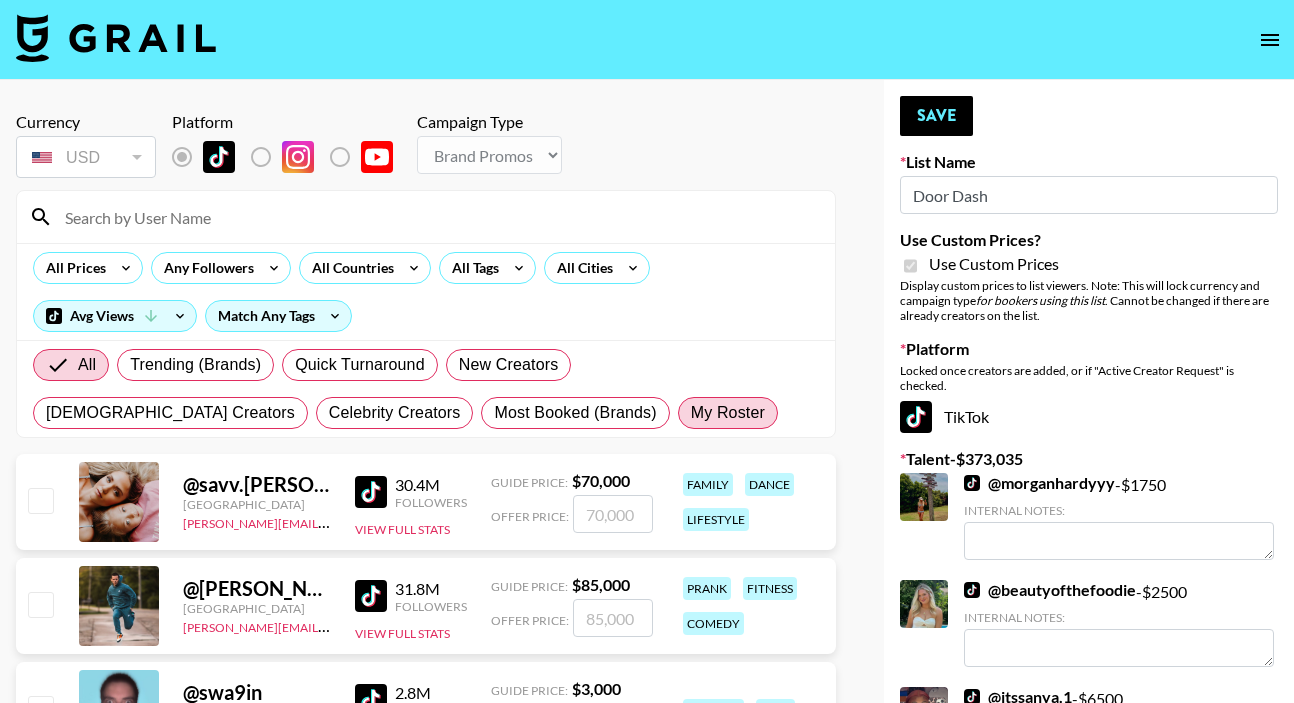 click on "My Roster" at bounding box center (728, 413) 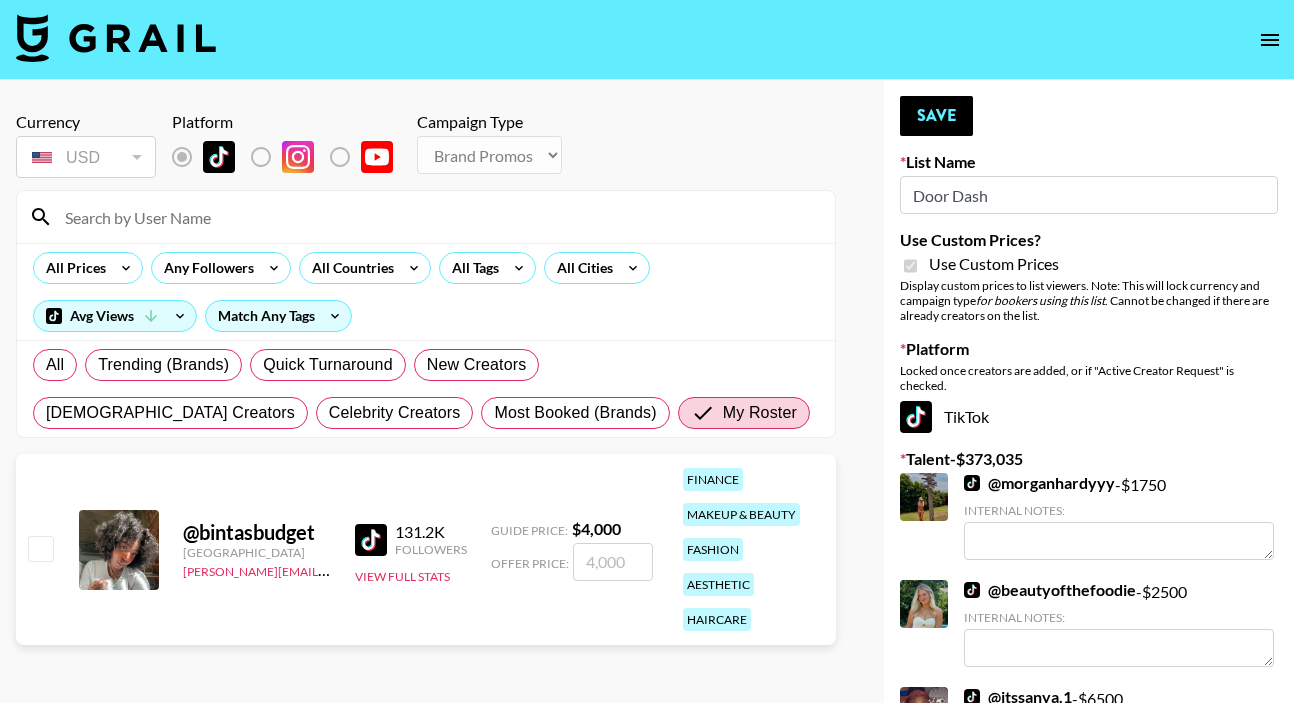 click at bounding box center [40, 548] 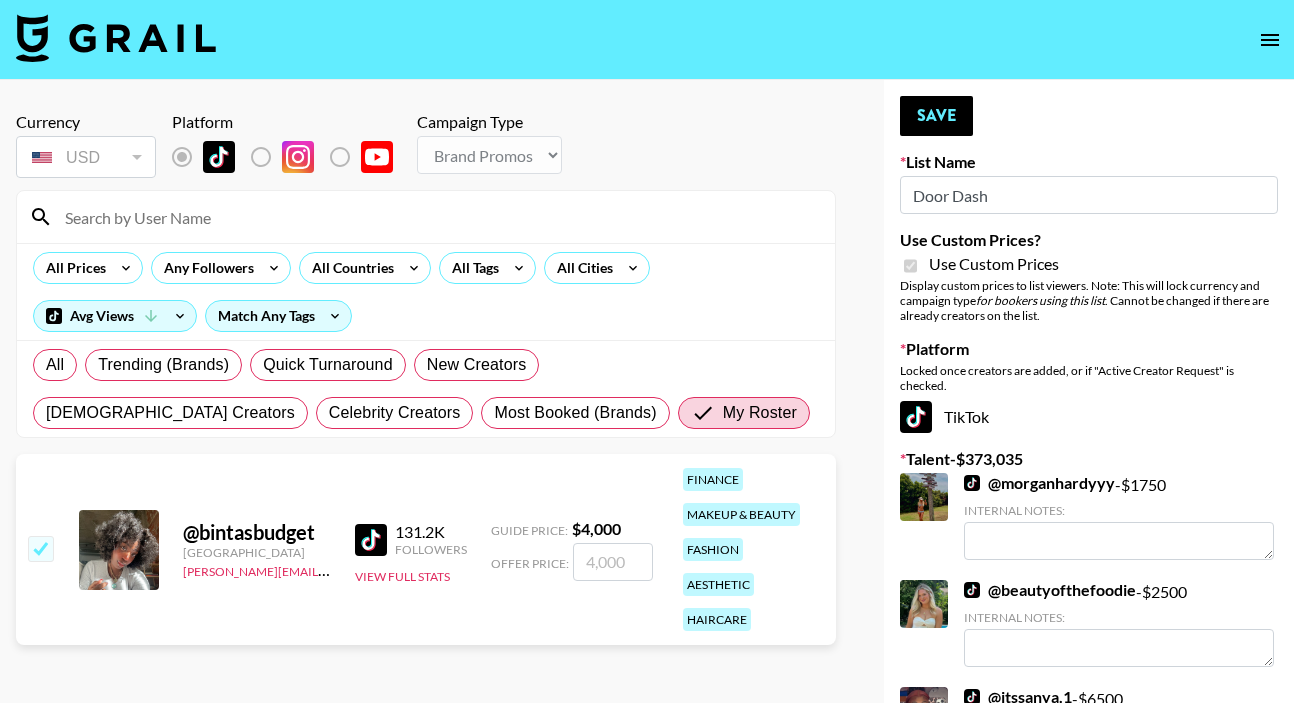 checkbox on "true" 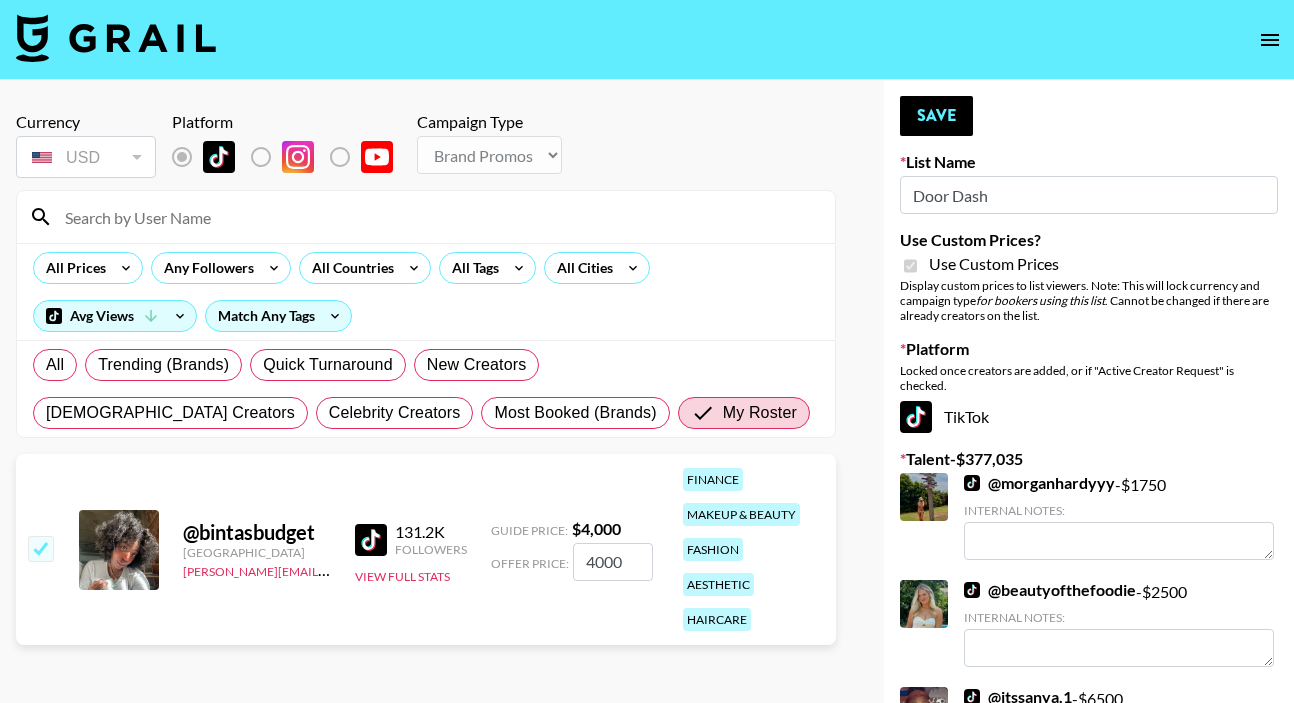 drag, startPoint x: 580, startPoint y: 557, endPoint x: 629, endPoint y: 564, distance: 49.497475 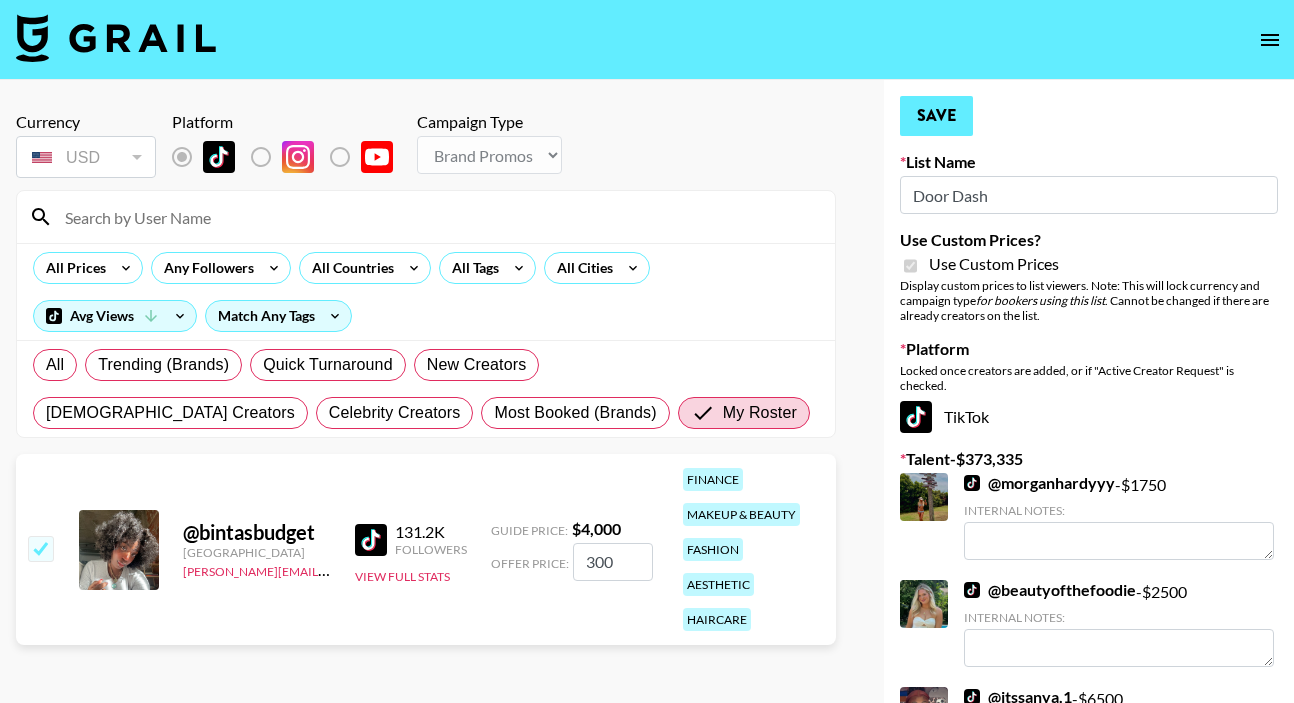 type on "300" 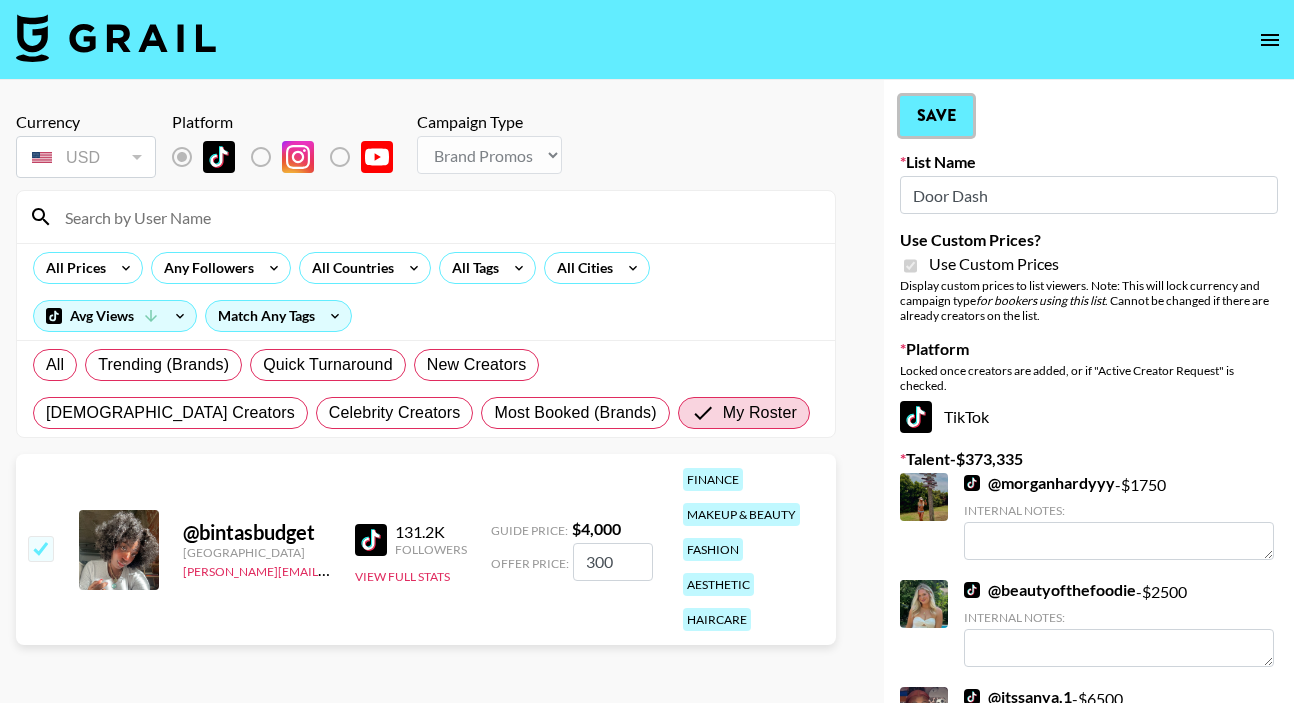 click on "Save" at bounding box center [936, 116] 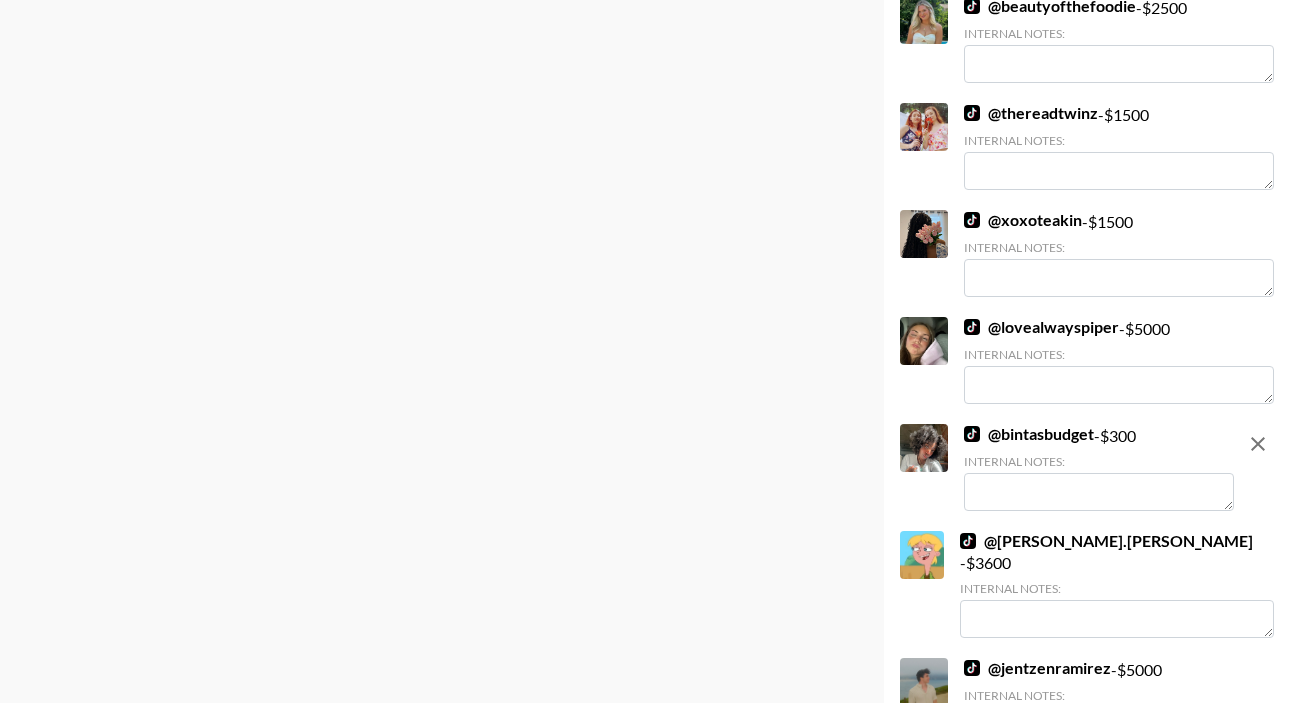 scroll, scrollTop: 1110, scrollLeft: 0, axis: vertical 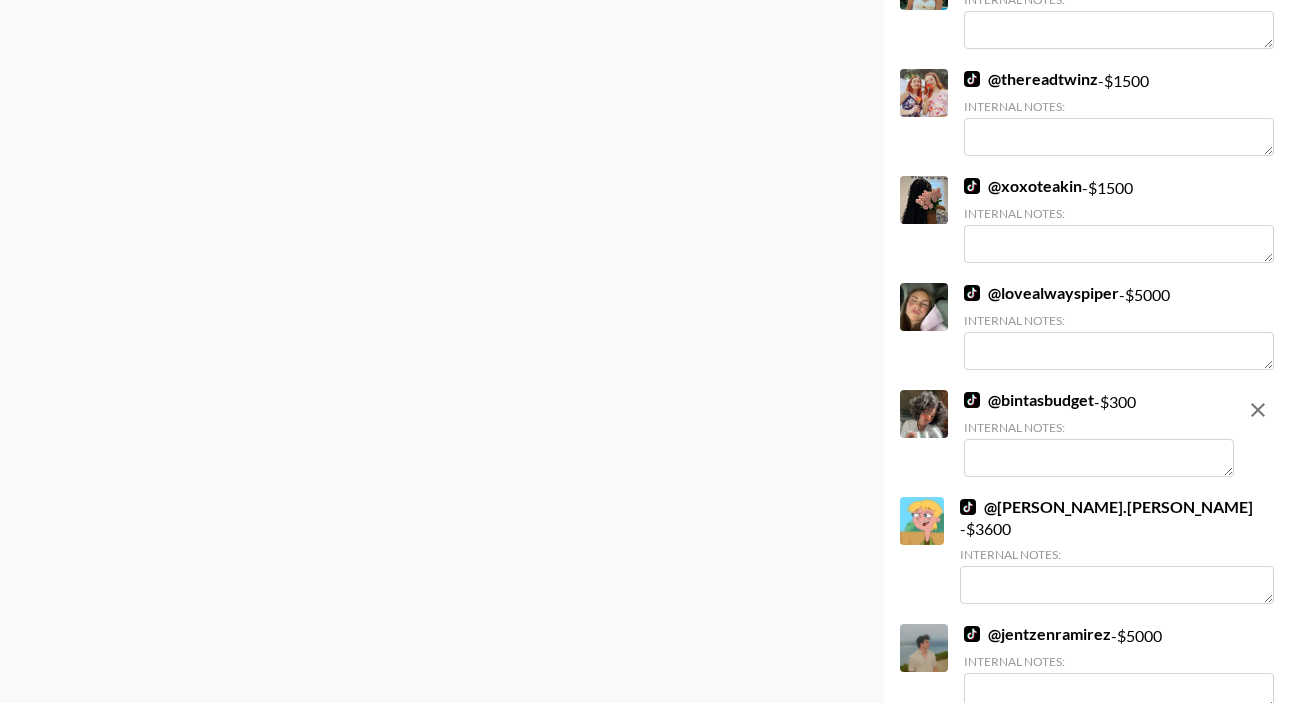 click at bounding box center (1099, 458) 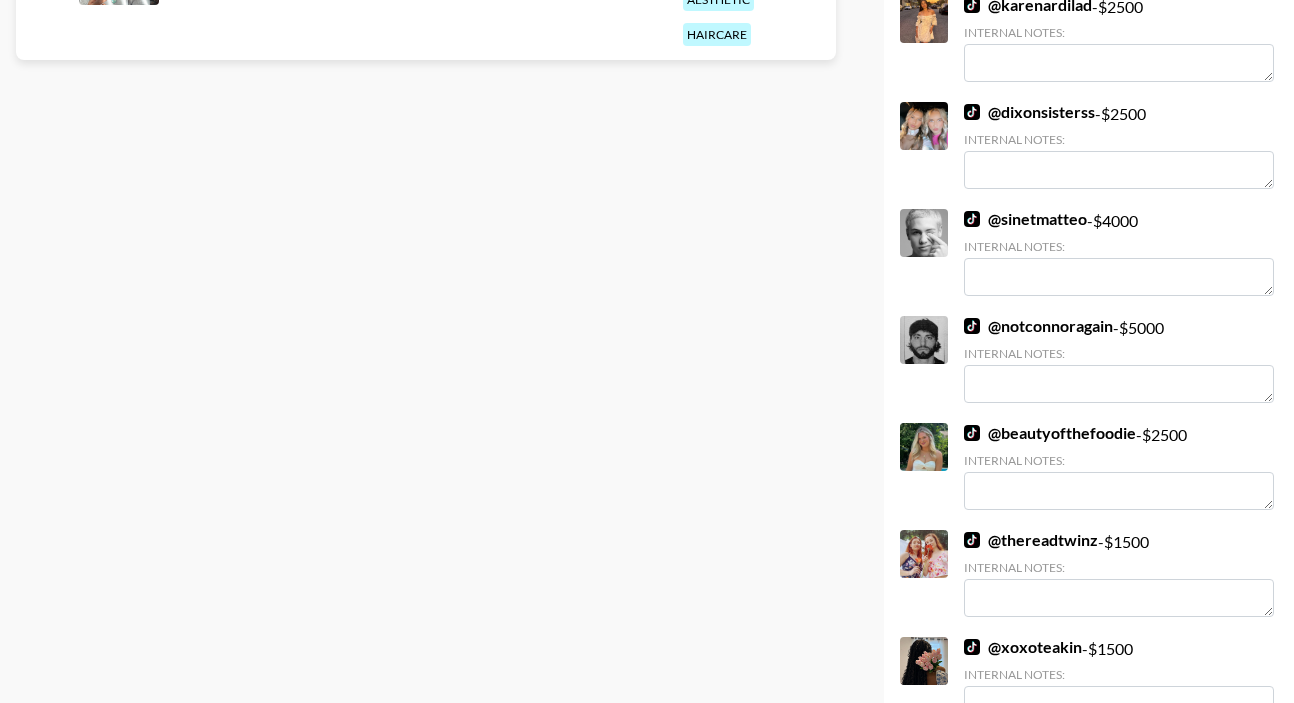 scroll, scrollTop: 0, scrollLeft: 0, axis: both 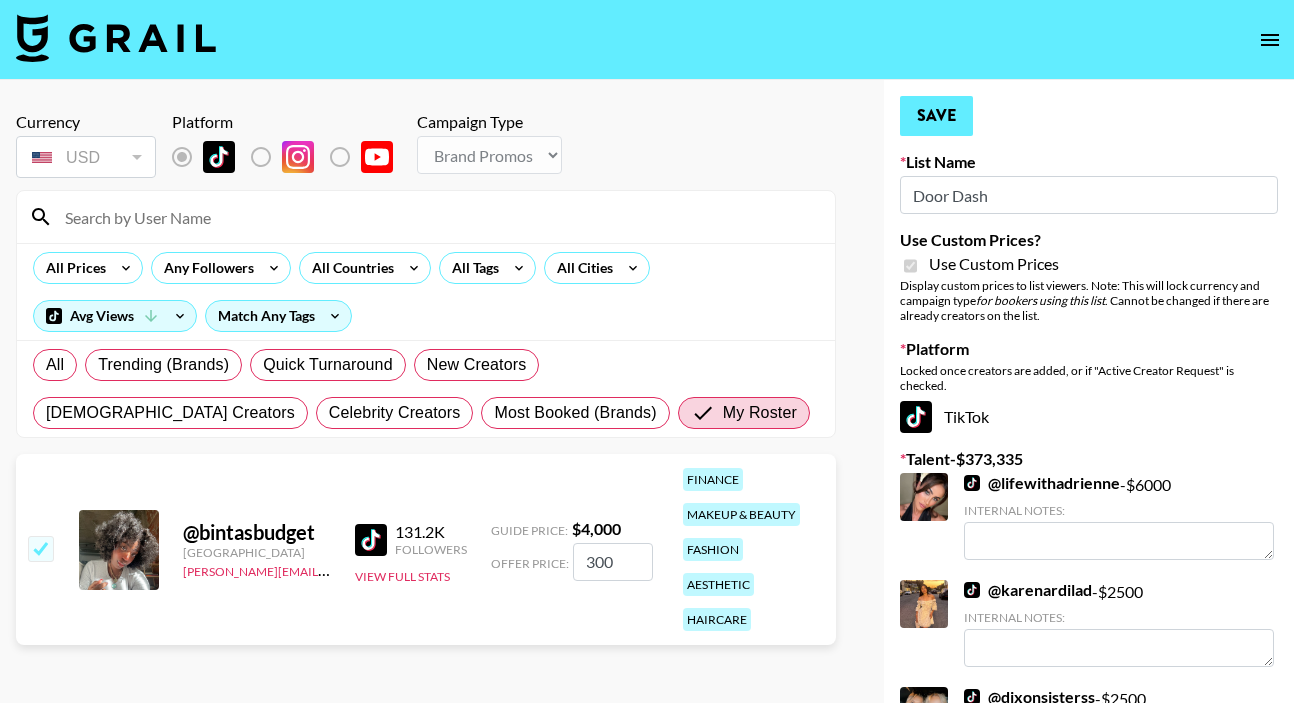 type on "@defnotbintaa account" 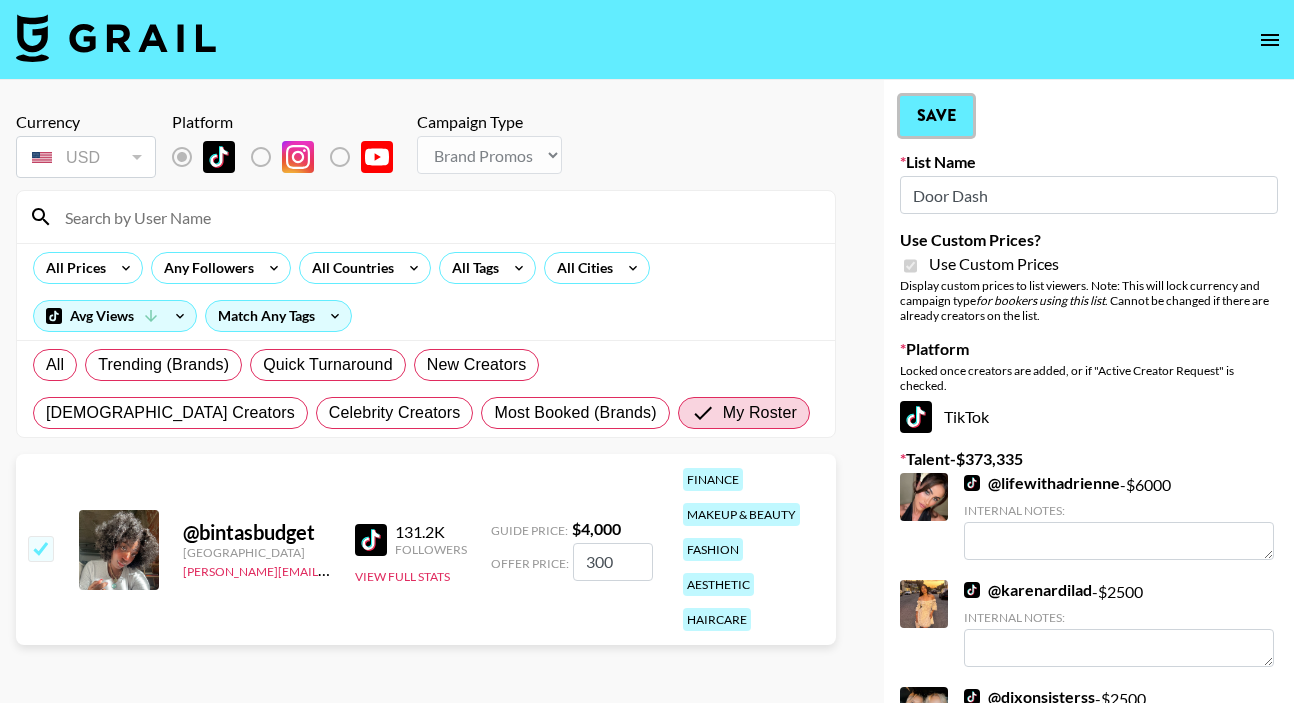 click on "Save" at bounding box center (936, 116) 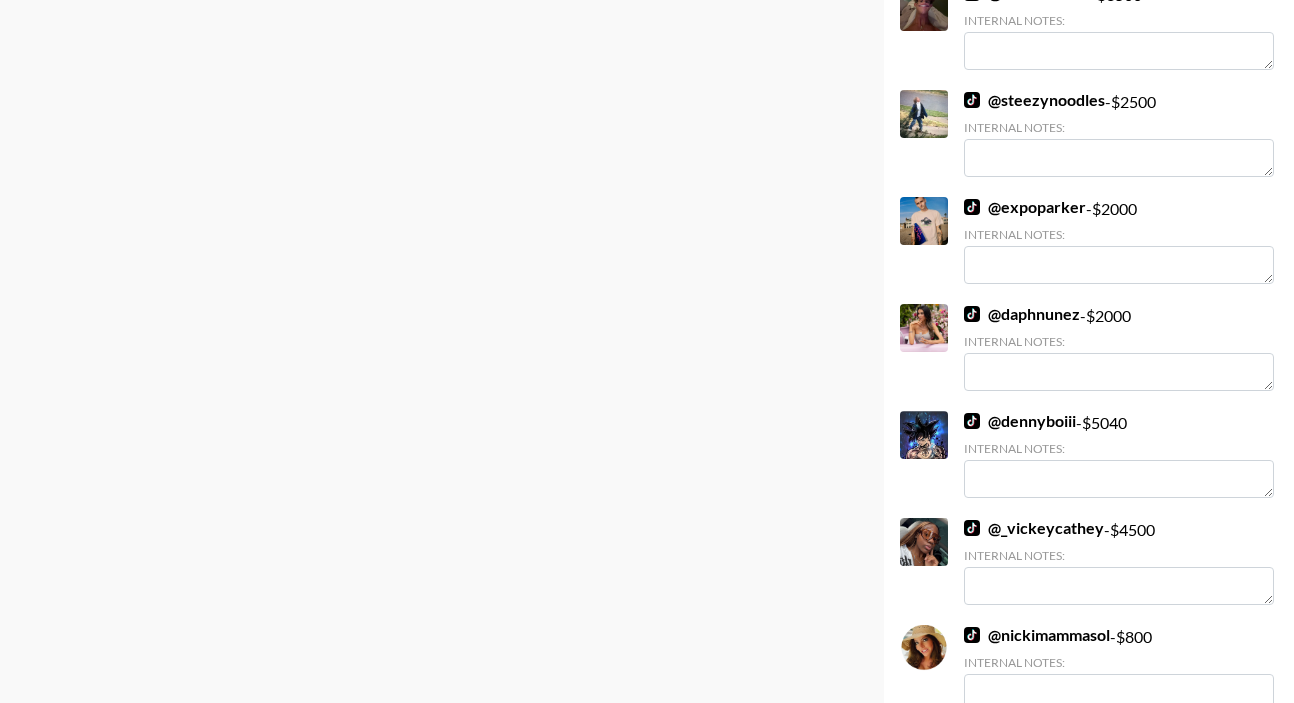 scroll, scrollTop: 3183, scrollLeft: 0, axis: vertical 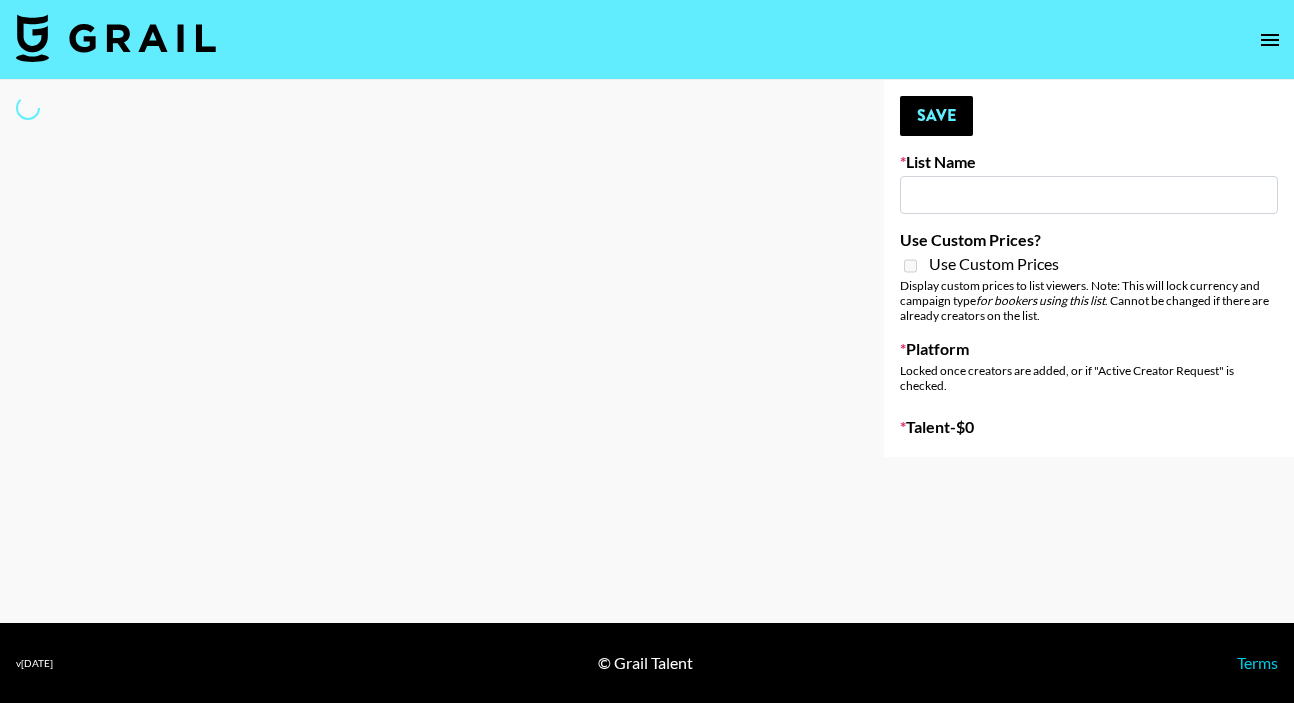 type on "Monaleo - We On Dat" 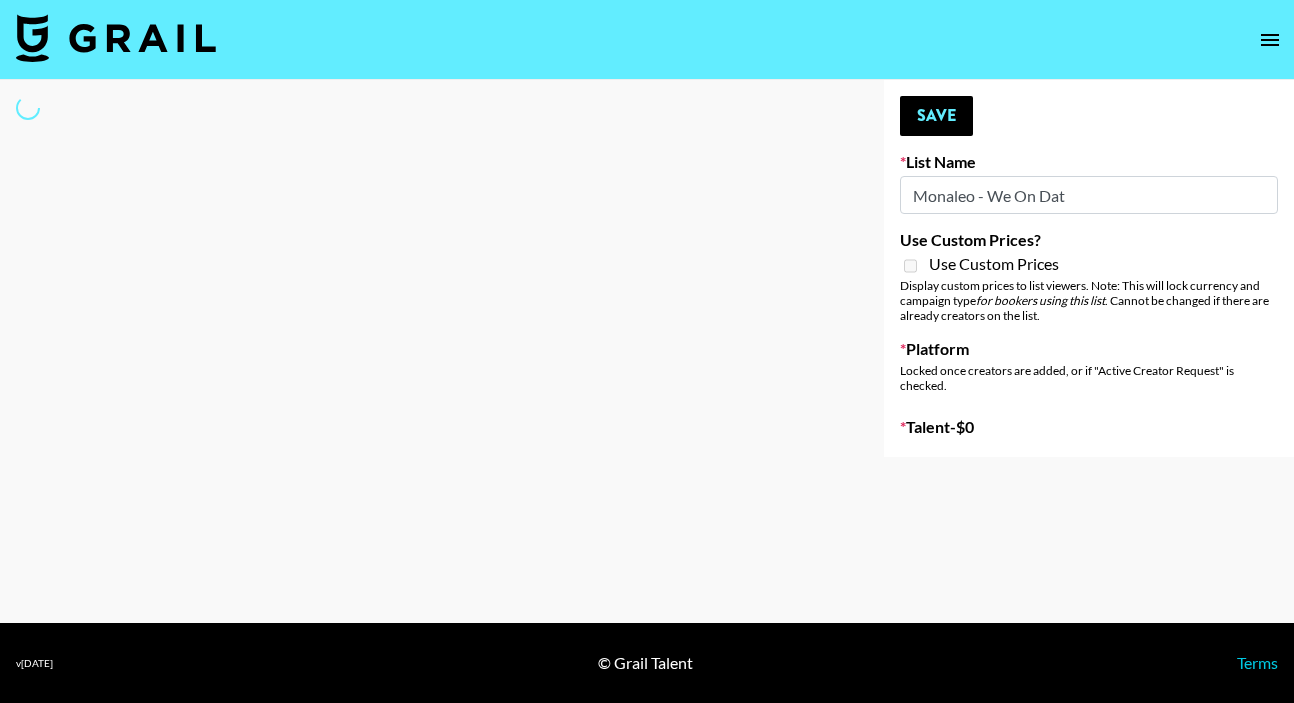 select on "Song" 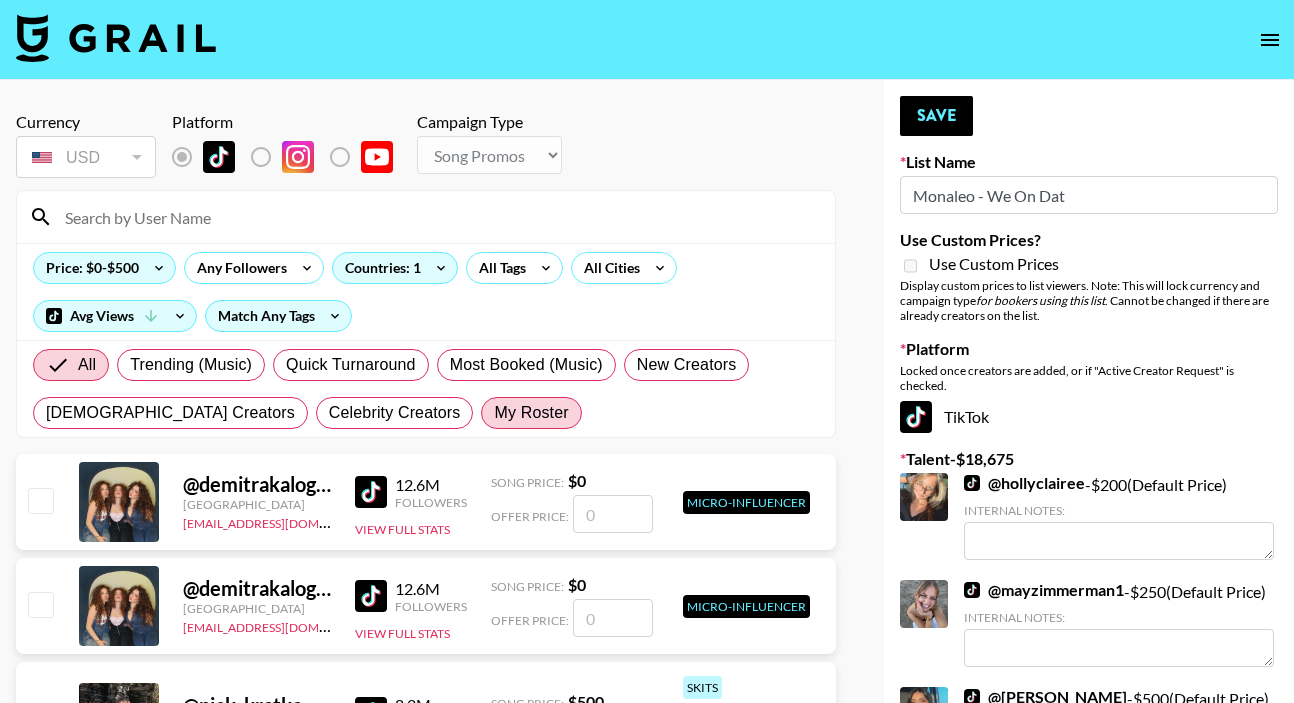 click on "My Roster" at bounding box center [531, 413] 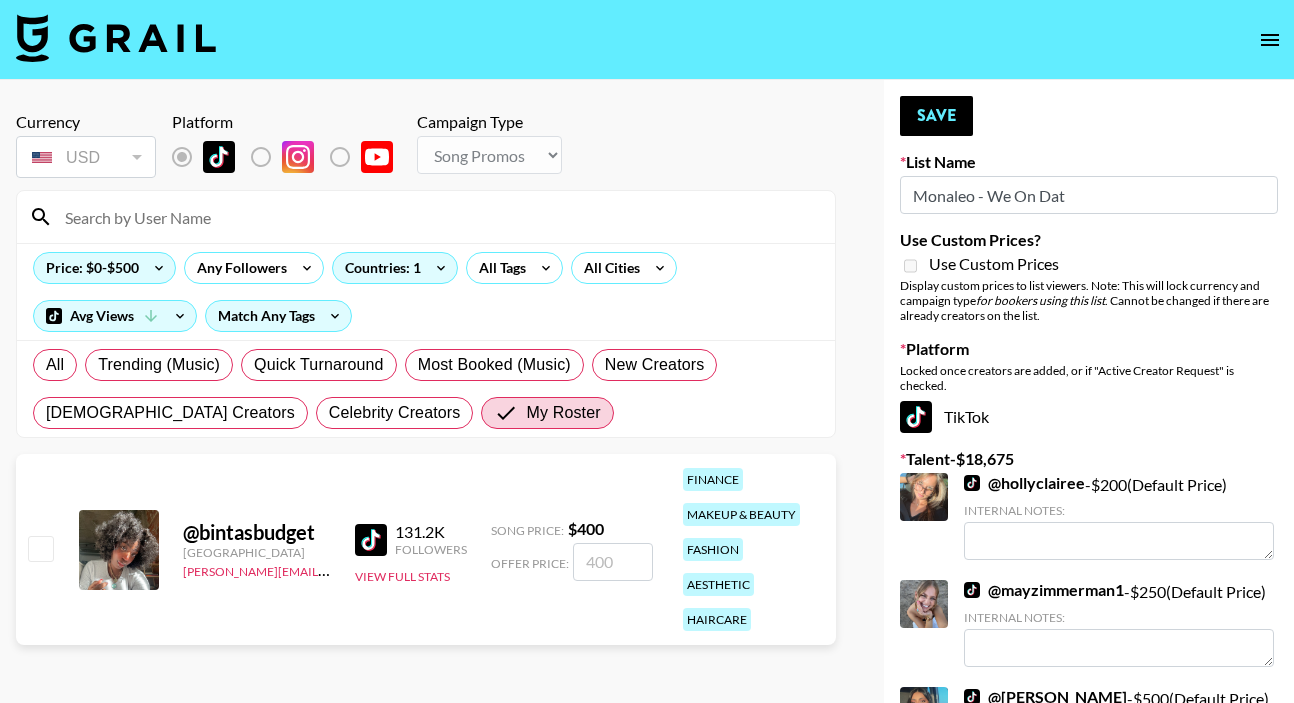 click at bounding box center [40, 548] 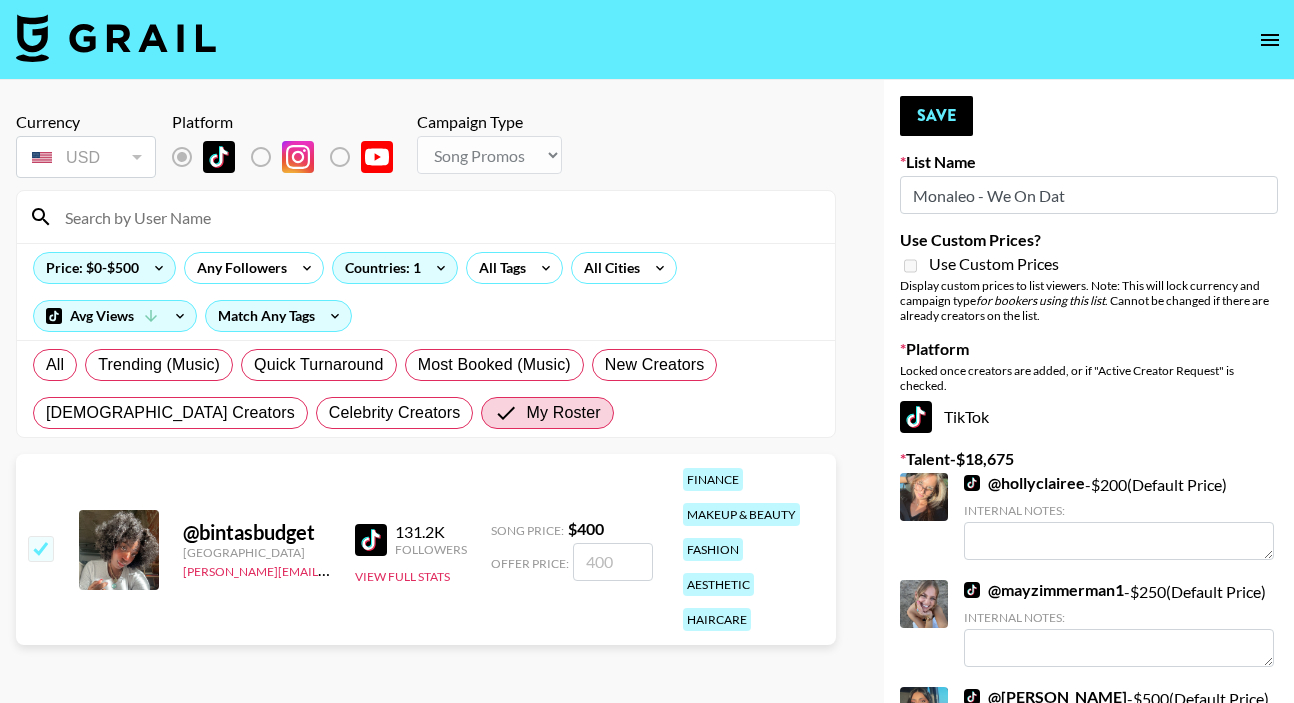 checkbox on "true" 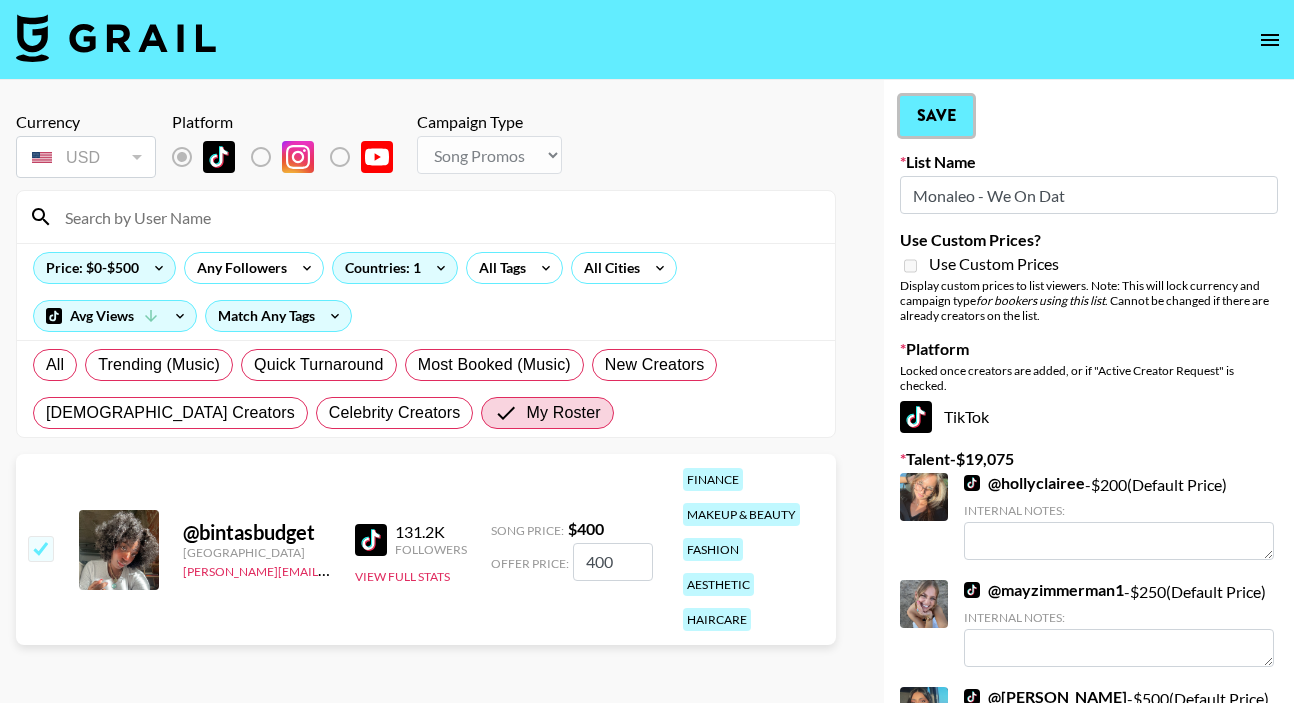 click on "Save" at bounding box center (936, 116) 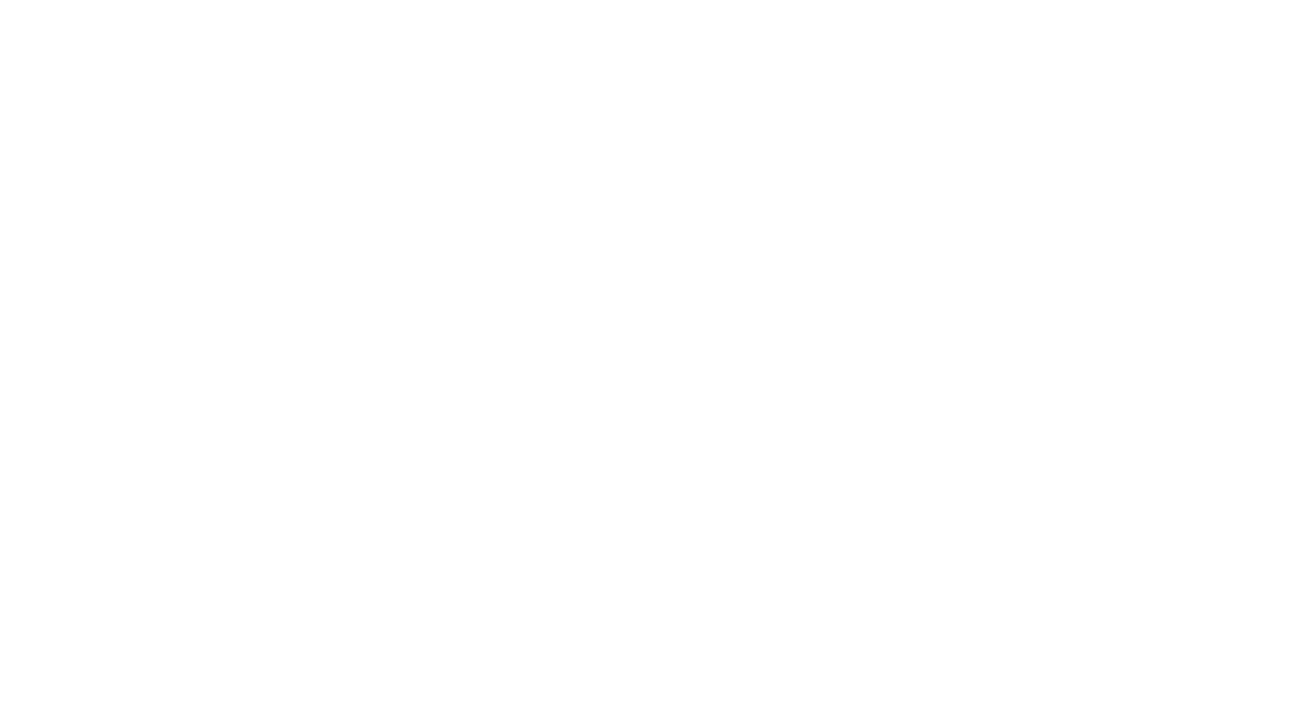 scroll, scrollTop: 0, scrollLeft: 0, axis: both 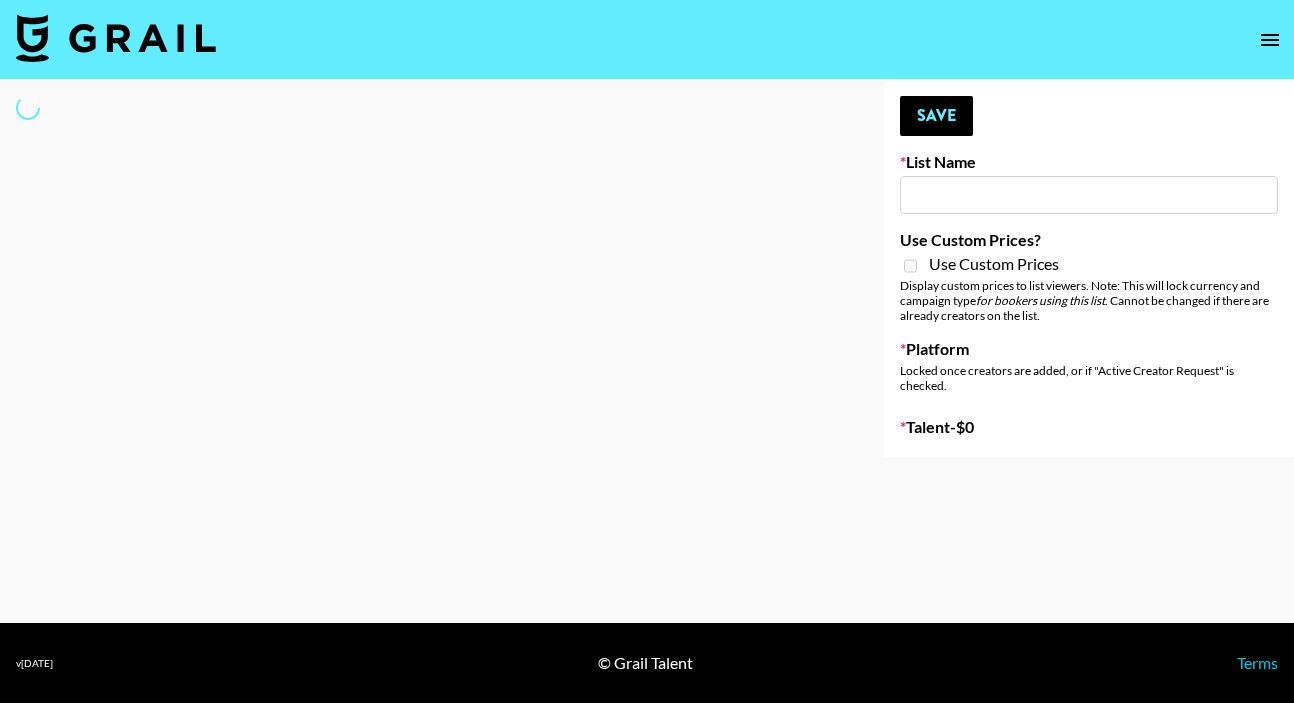 type on "$ilkMoney Album" 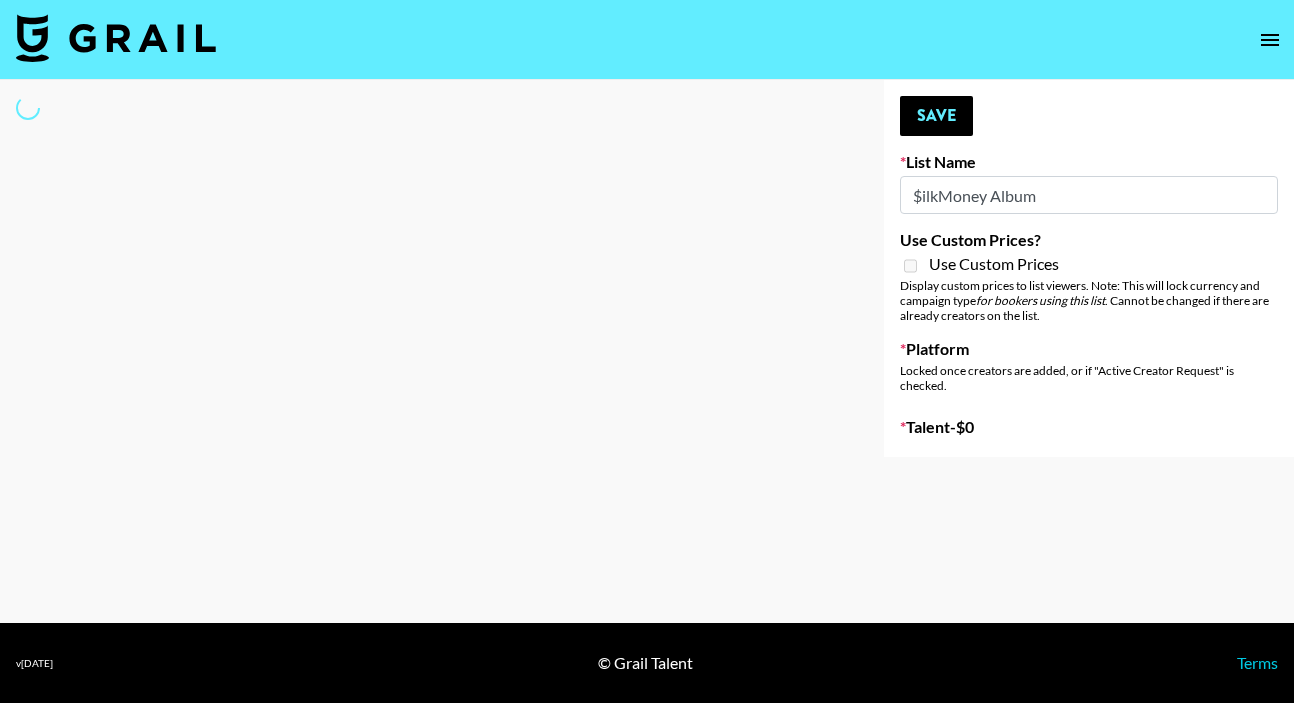 select on "Song" 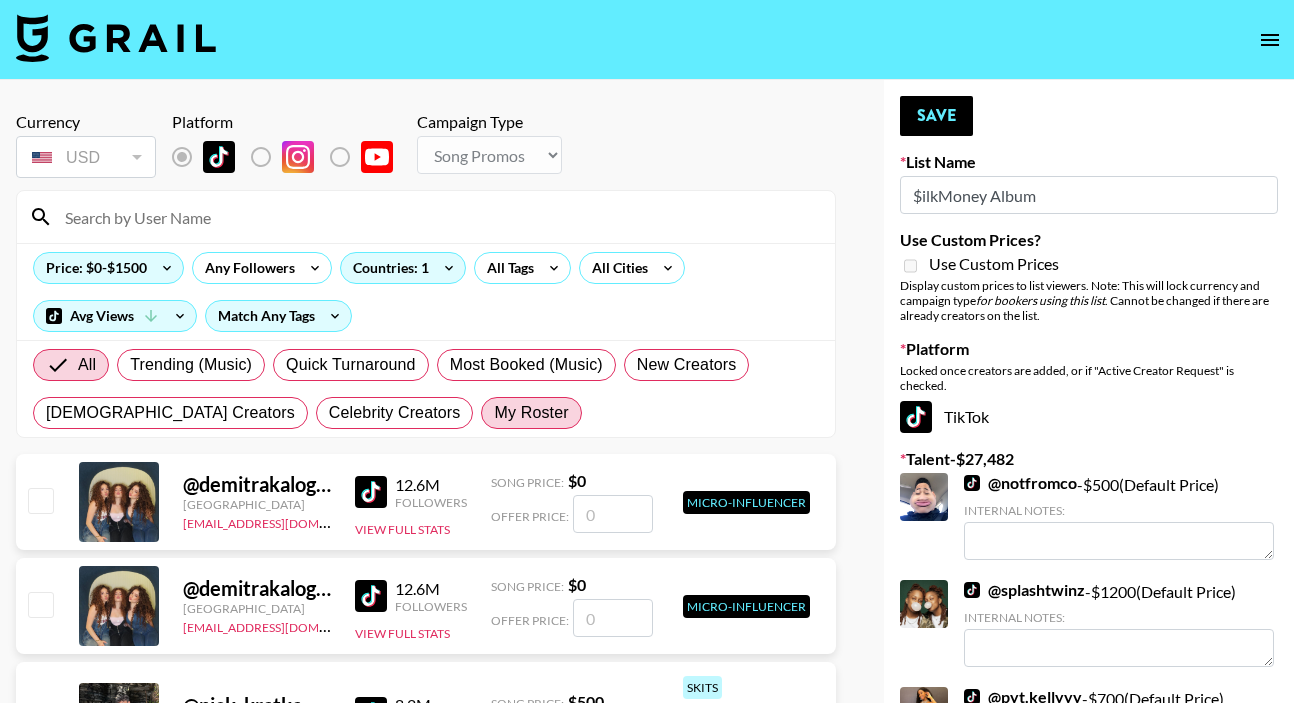 click on "My Roster" at bounding box center (531, 413) 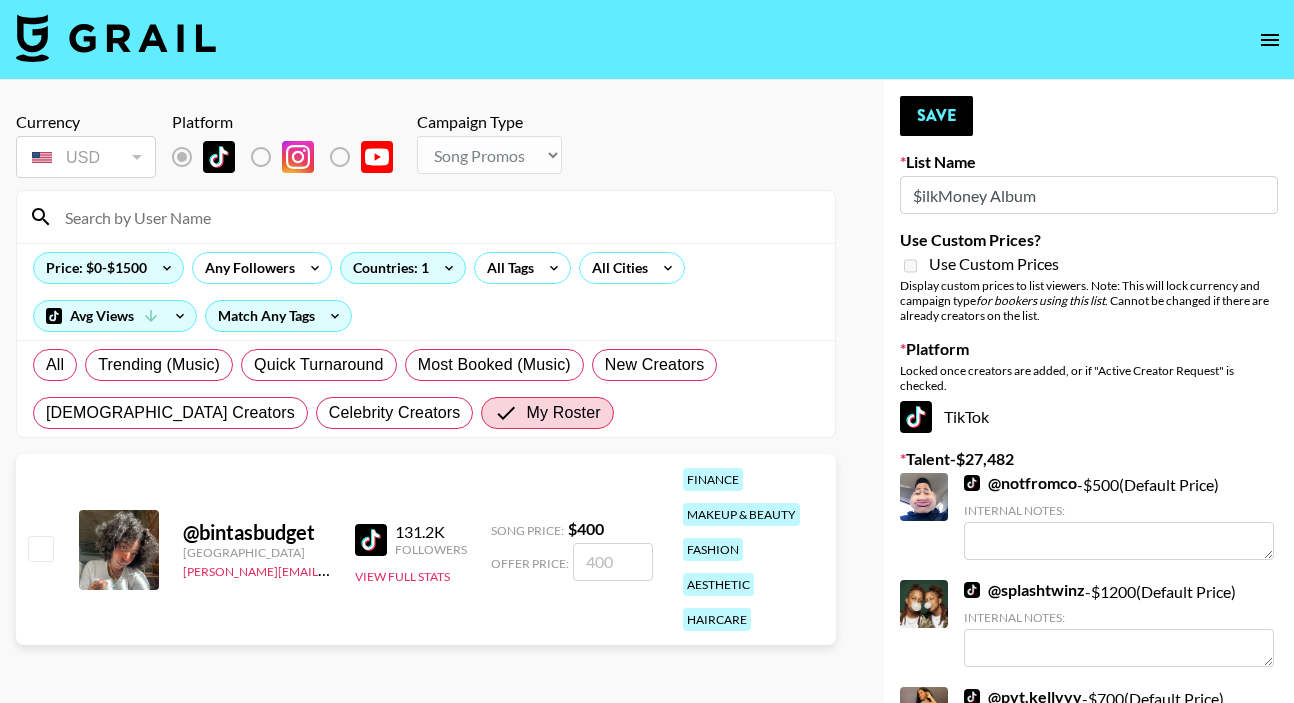 click at bounding box center (40, 548) 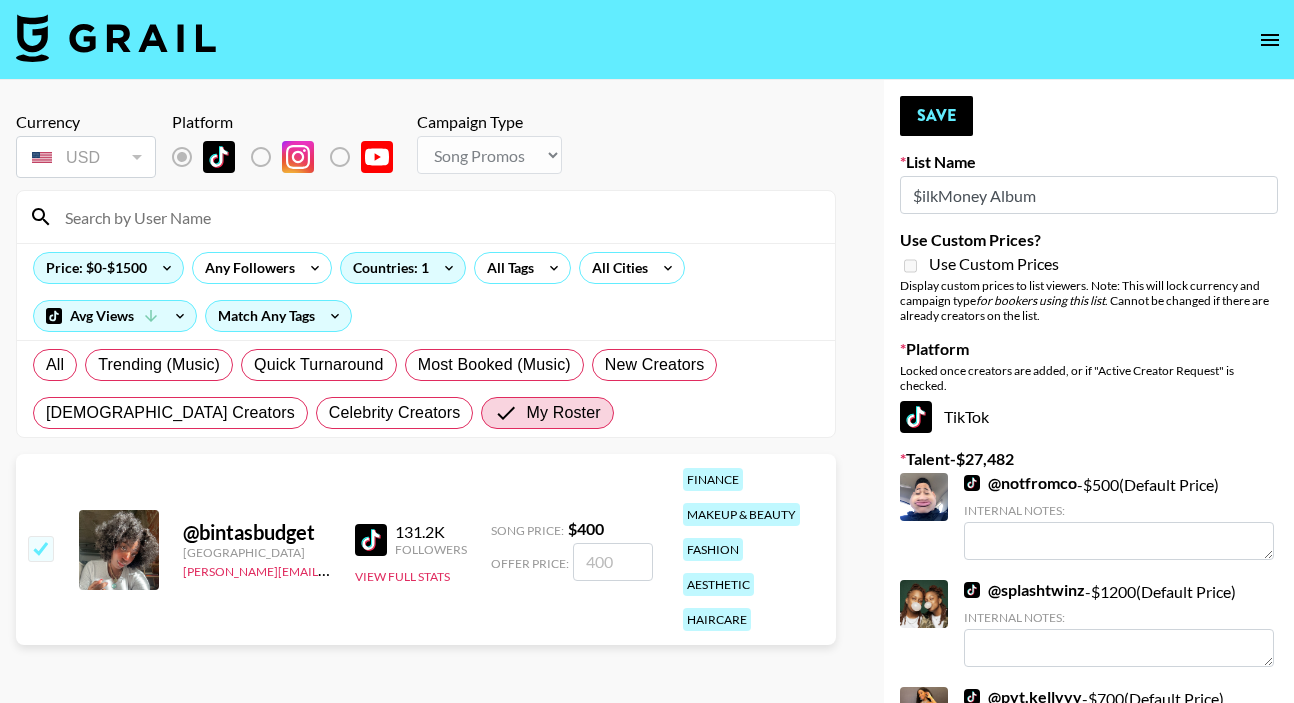 checkbox on "true" 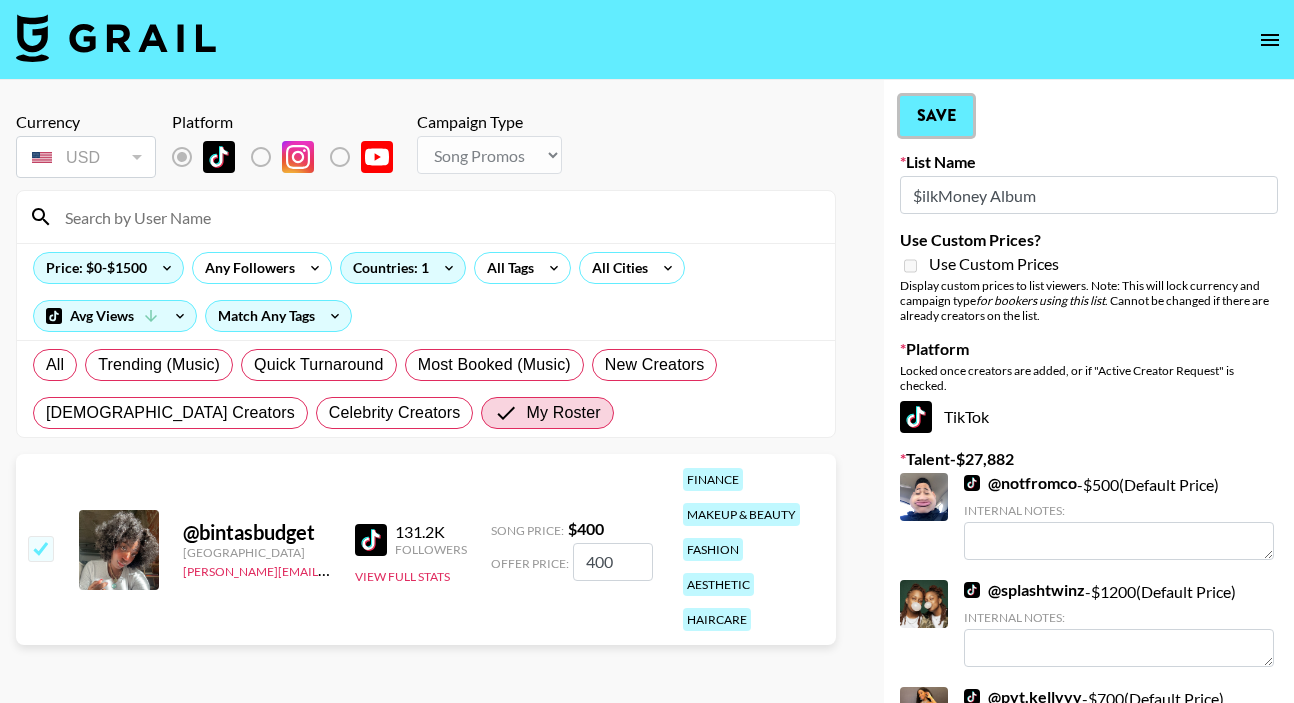click on "Save" at bounding box center (936, 116) 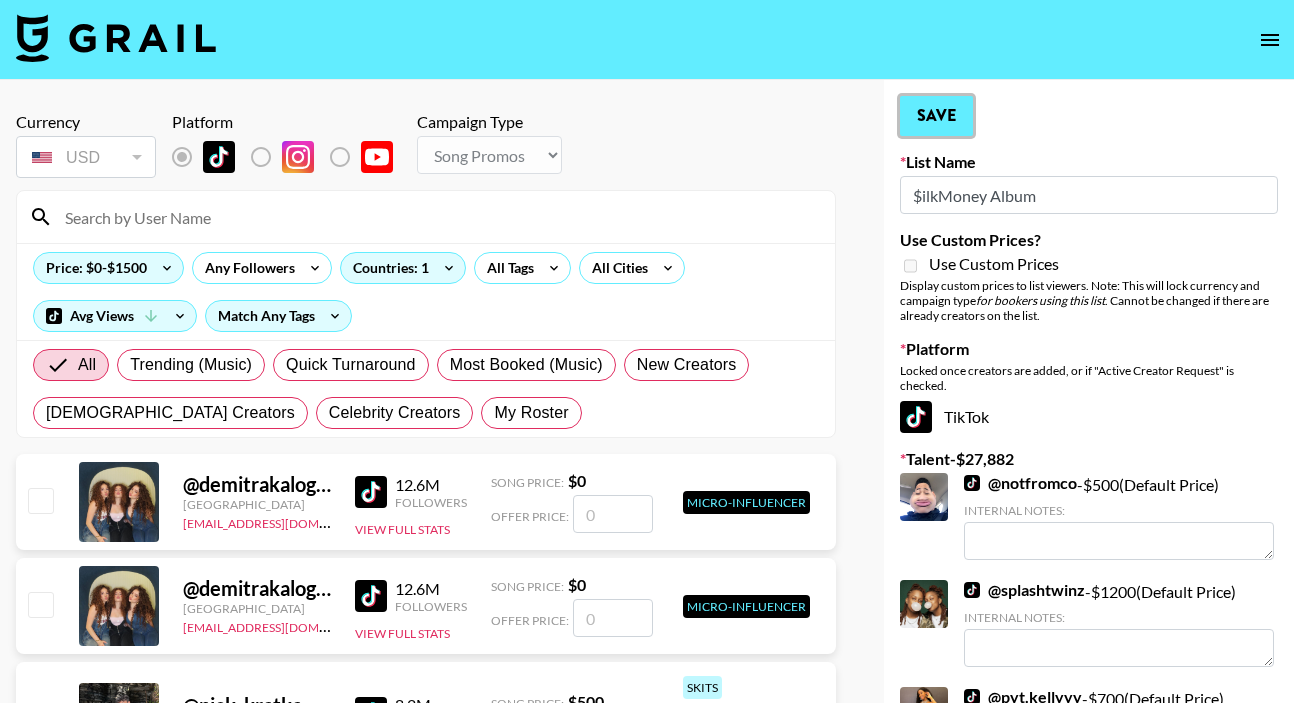 radio on "true" 